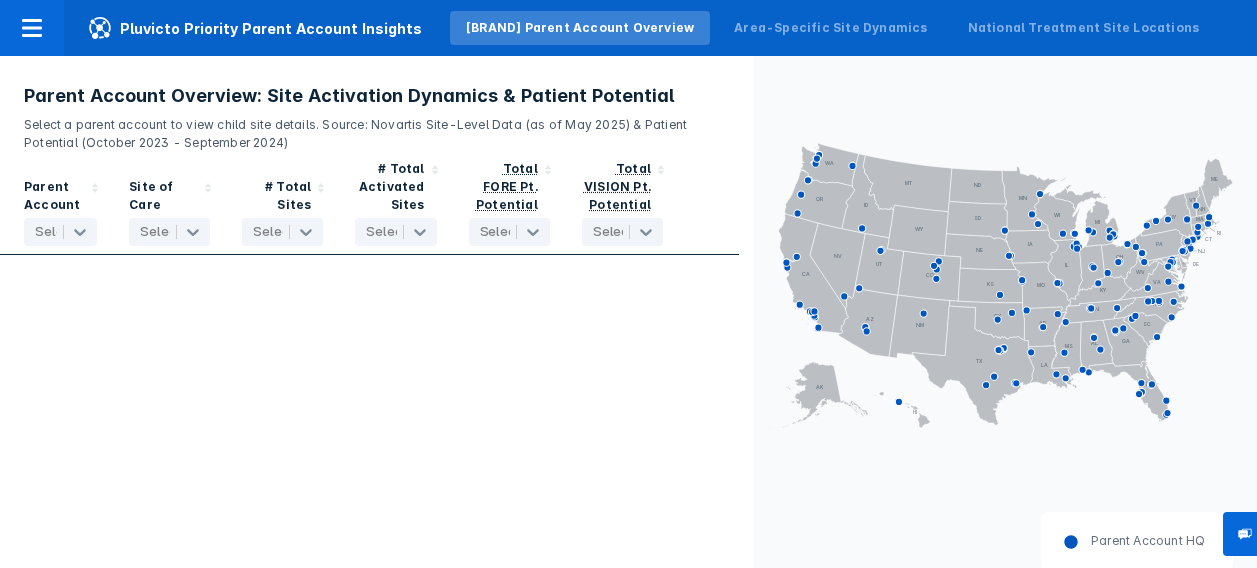 scroll, scrollTop: 0, scrollLeft: 0, axis: both 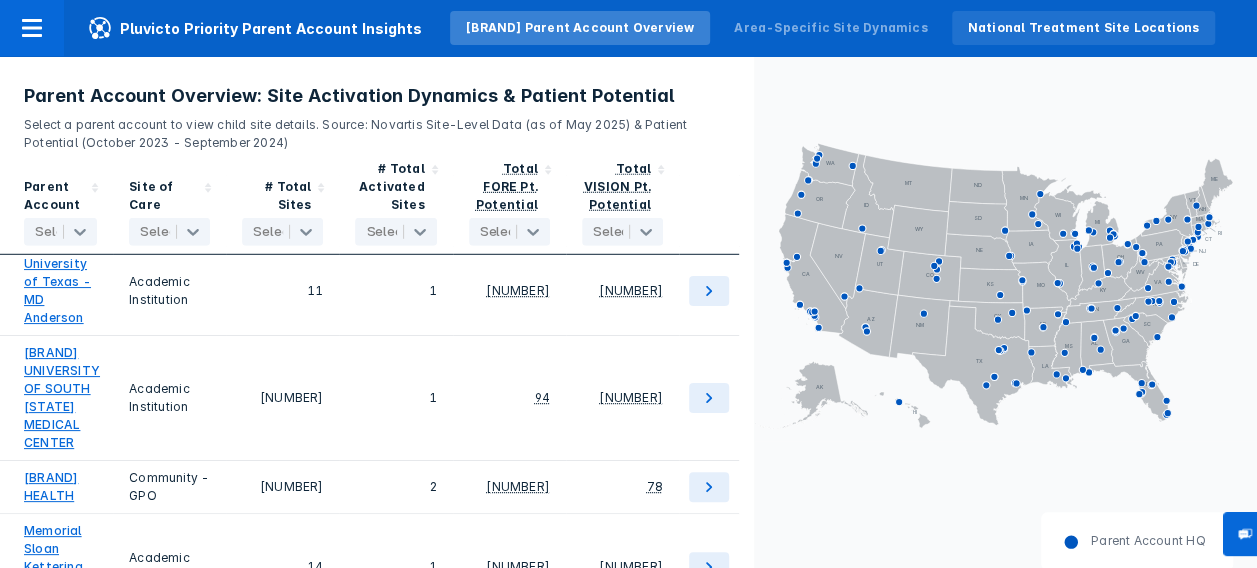click on "National Treatment Site Locations" at bounding box center [1084, 28] 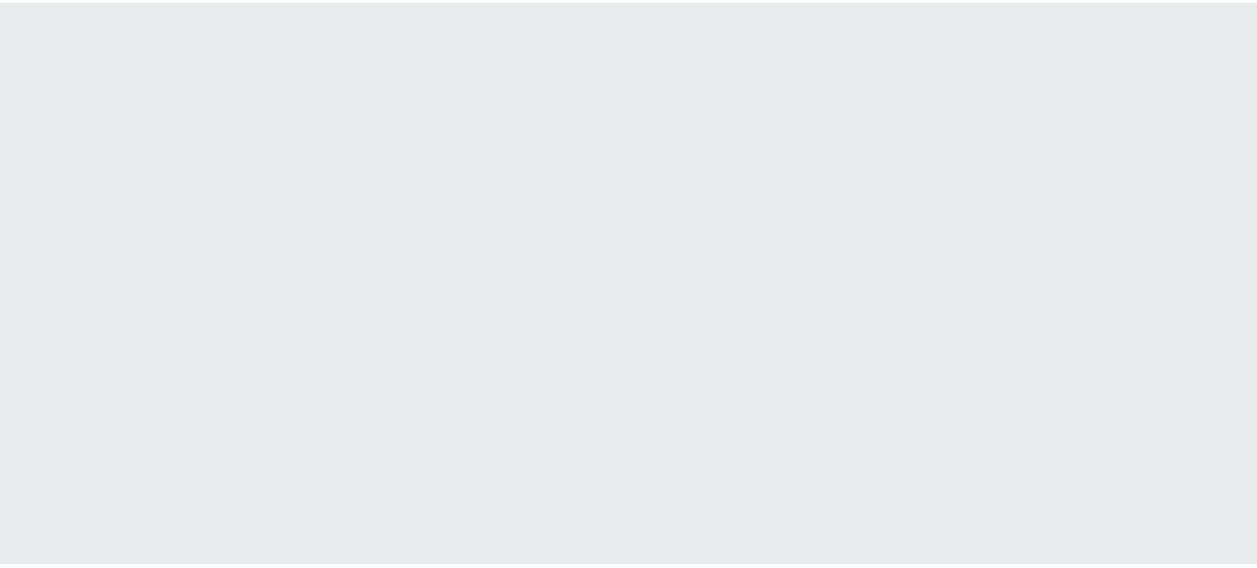 scroll, scrollTop: 0, scrollLeft: 0, axis: both 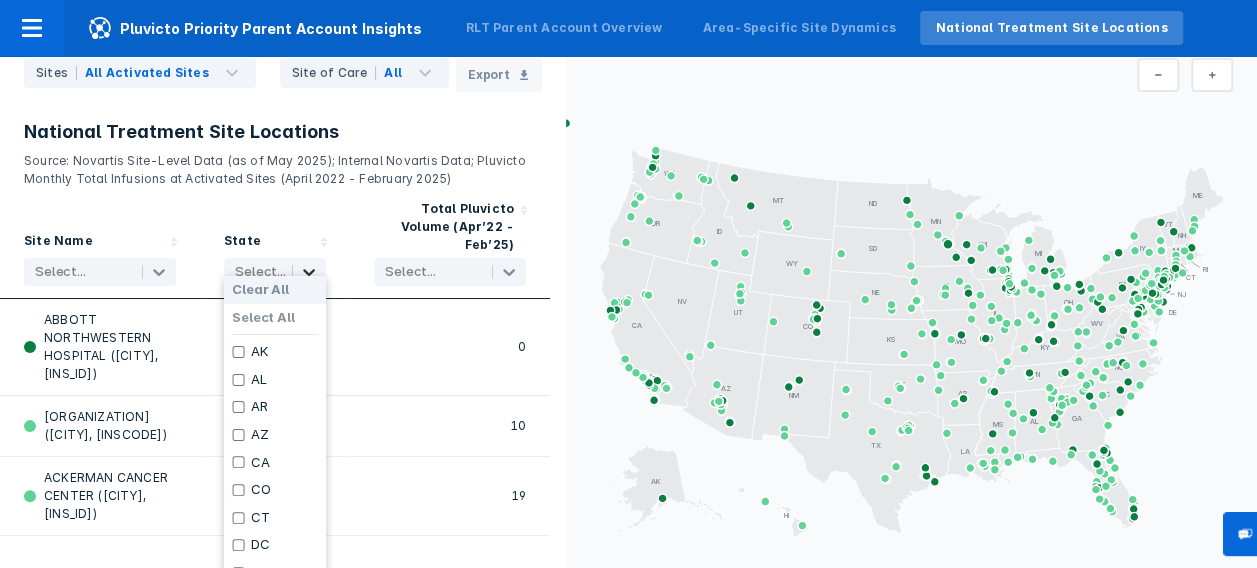 click on "Select... [ORGANIZATION] ([CITY], [INSCODE]) [STATE] [NUMBER] [ORGANIZATION] ([CITY], [INSCODE]) [STATE] [NUMBER] [ORGANIZATION] ([CITY], [INSCODE]) [STATE] [NUMBER] [ORGANIZATION] ([CITY], [INSCODE]) [STATE] [NUMBER] [ORGANIZATION] ([CITY], [INSCODE]) [STATE] [NUMBER] [ORGANIZATION] ([CITY], [INSCODE]) [STATE] [NUMBER]" at bounding box center (628, 299) 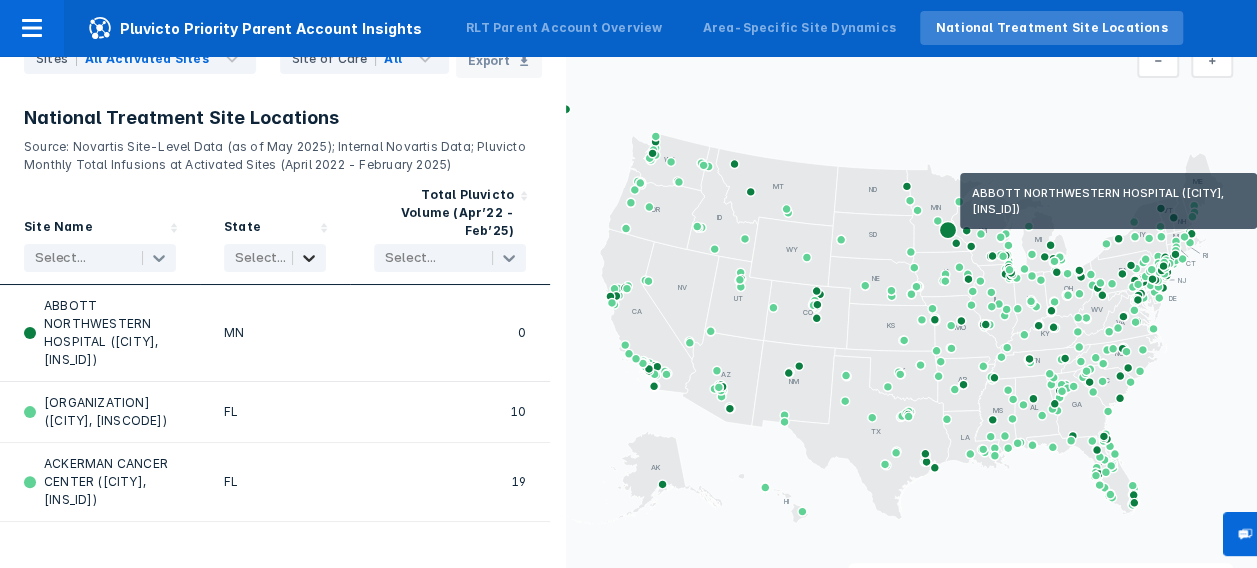 scroll, scrollTop: 38, scrollLeft: 0, axis: vertical 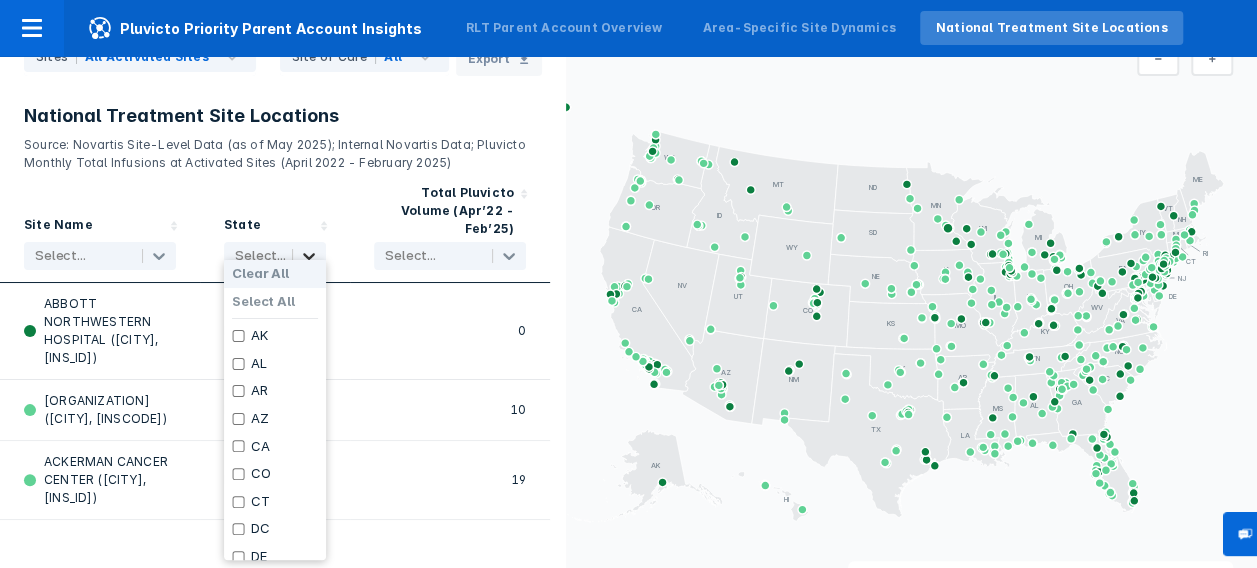 click 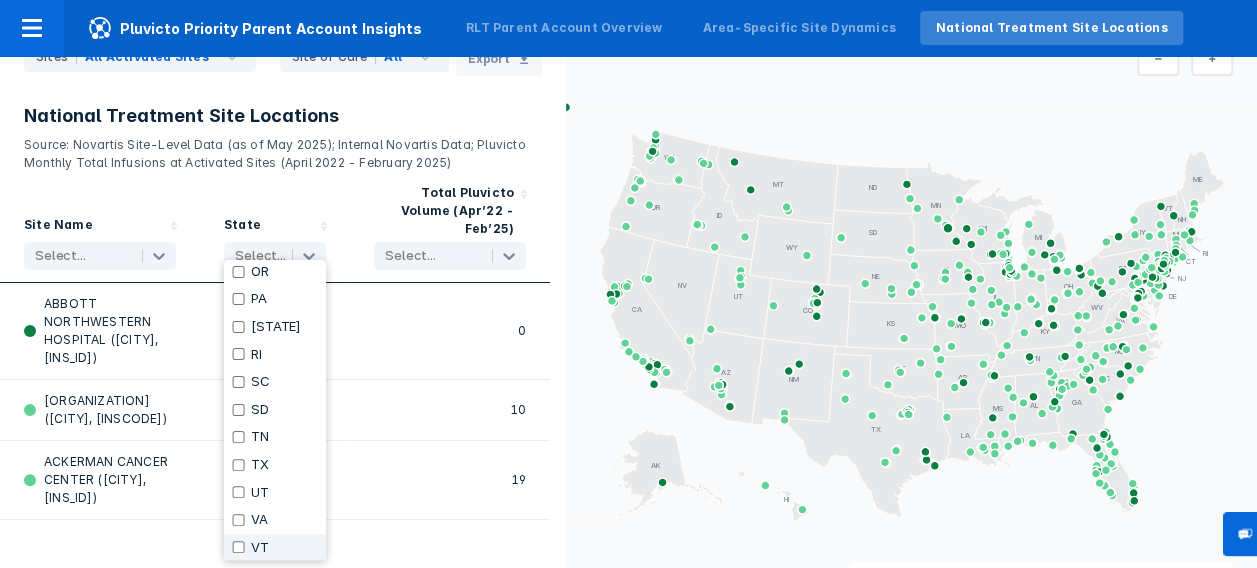 scroll, scrollTop: 1224, scrollLeft: 0, axis: vertical 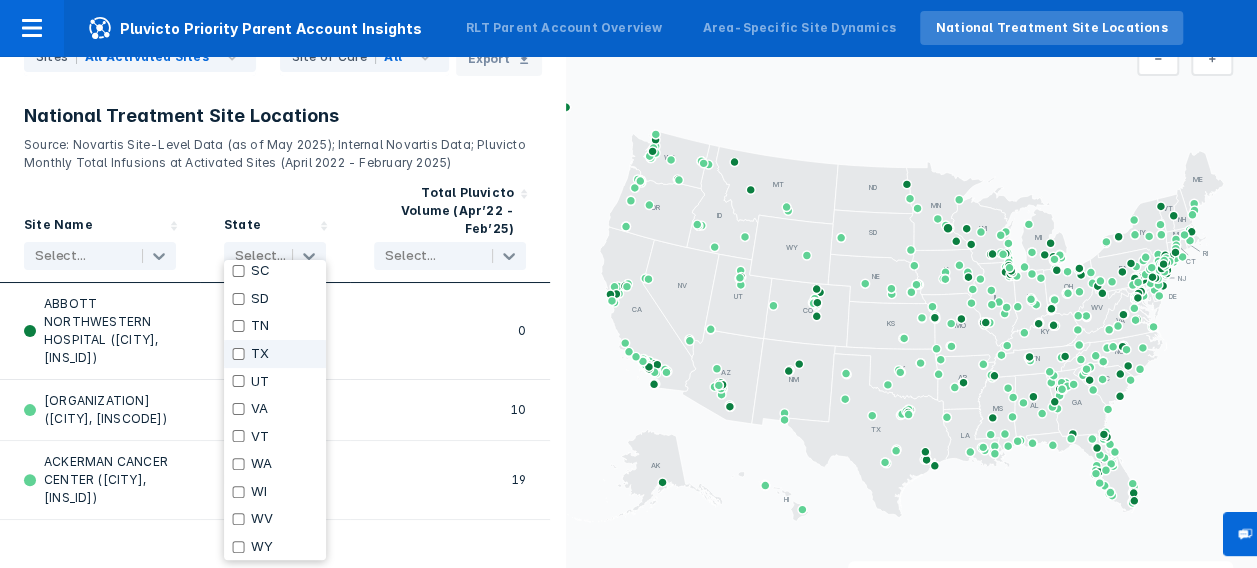 click on "TX" at bounding box center (275, 354) 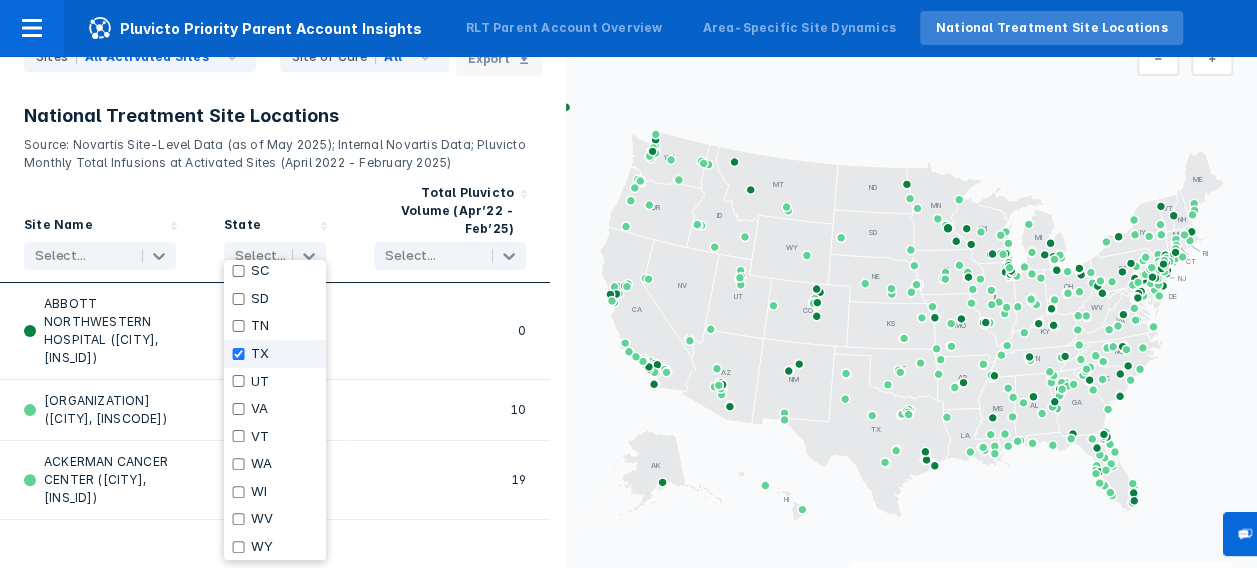 checkbox on "true" 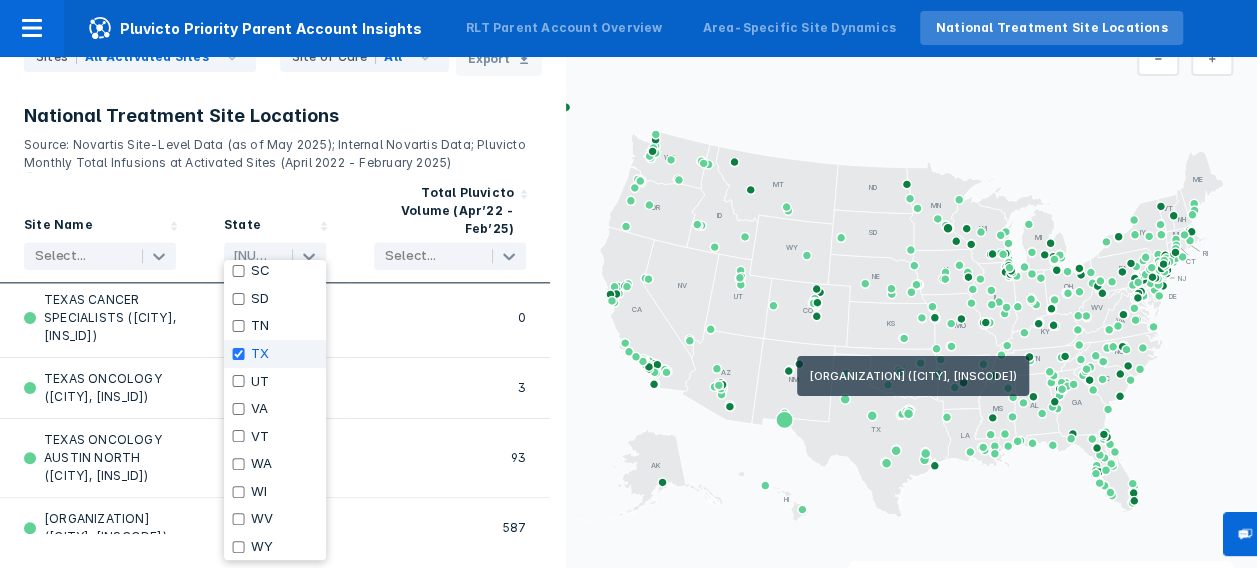 scroll, scrollTop: 1149, scrollLeft: 0, axis: vertical 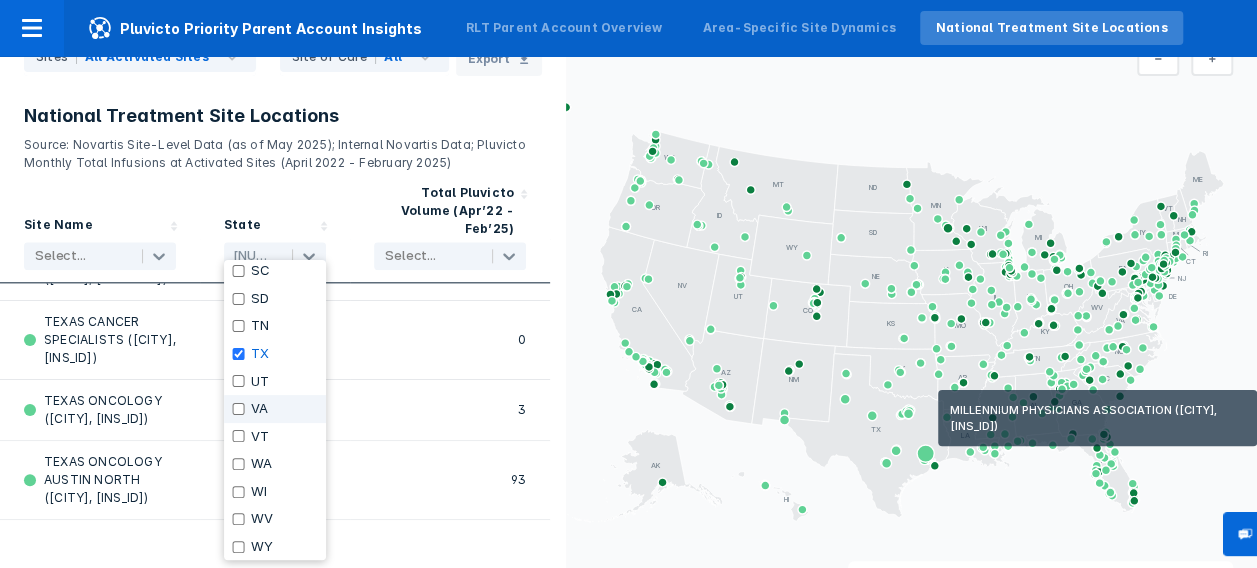 click on "14" at bounding box center [450, 112] 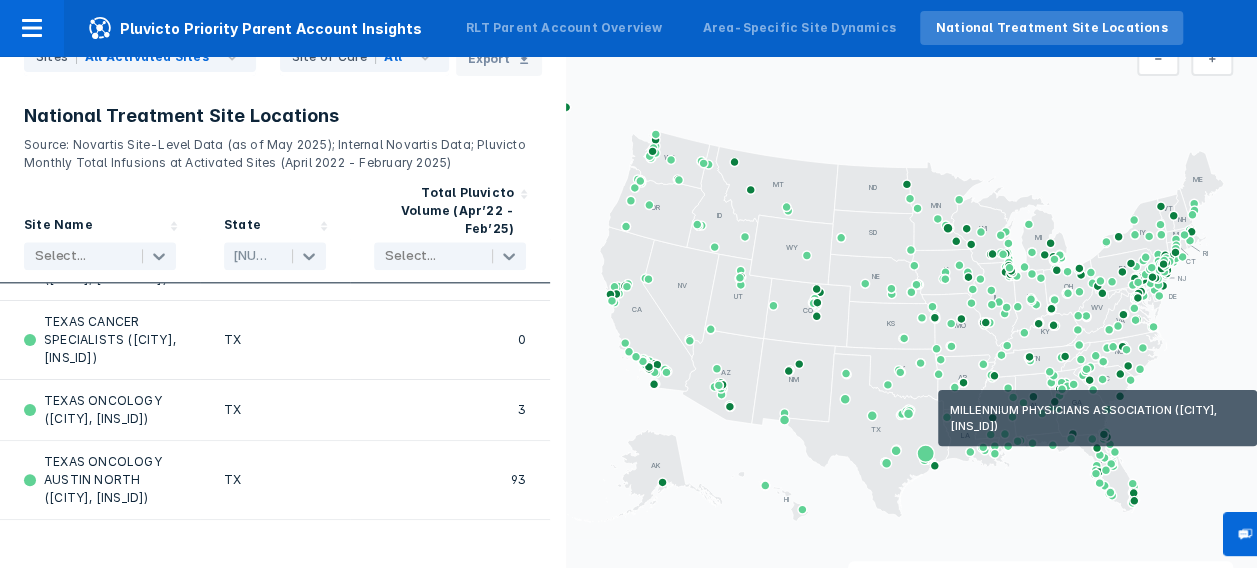 click on "14" at bounding box center (450, 112) 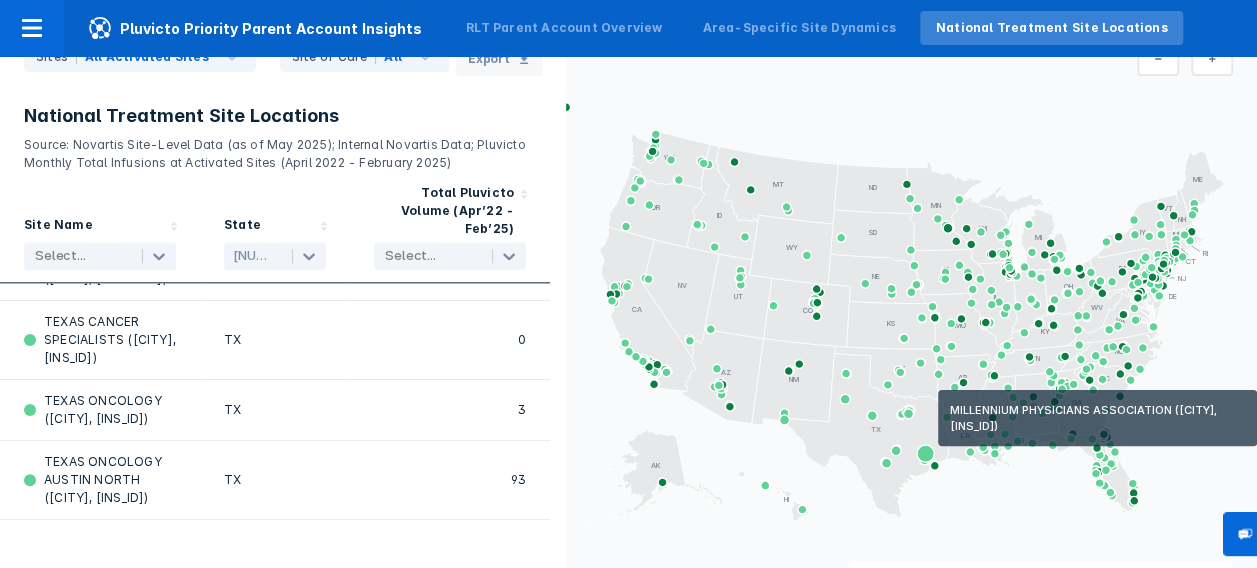 click on "MILLENNIUM PHYSICIANS ASSOCIATION ([CITY], [INS_ID])" at bounding box center [100, 112] 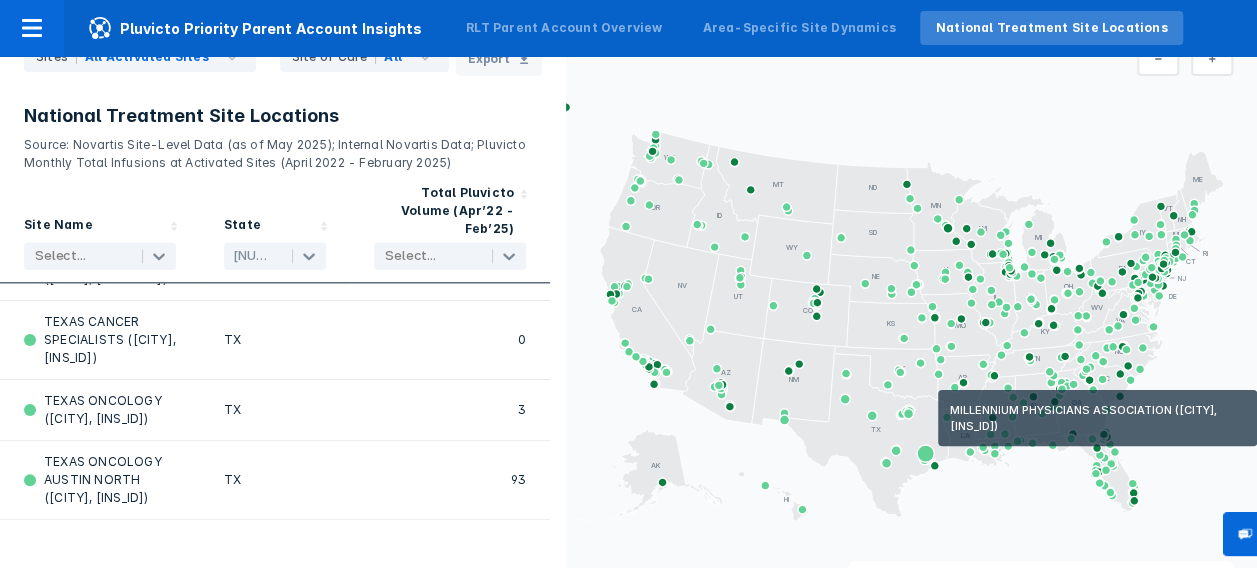 click on "14" at bounding box center (450, 112) 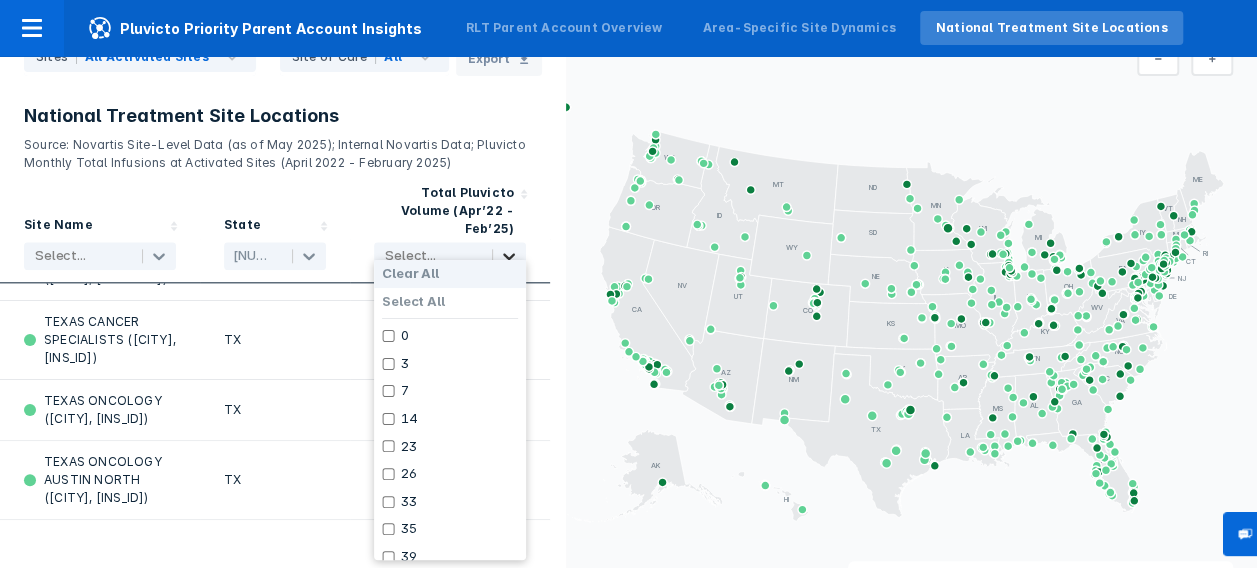 click 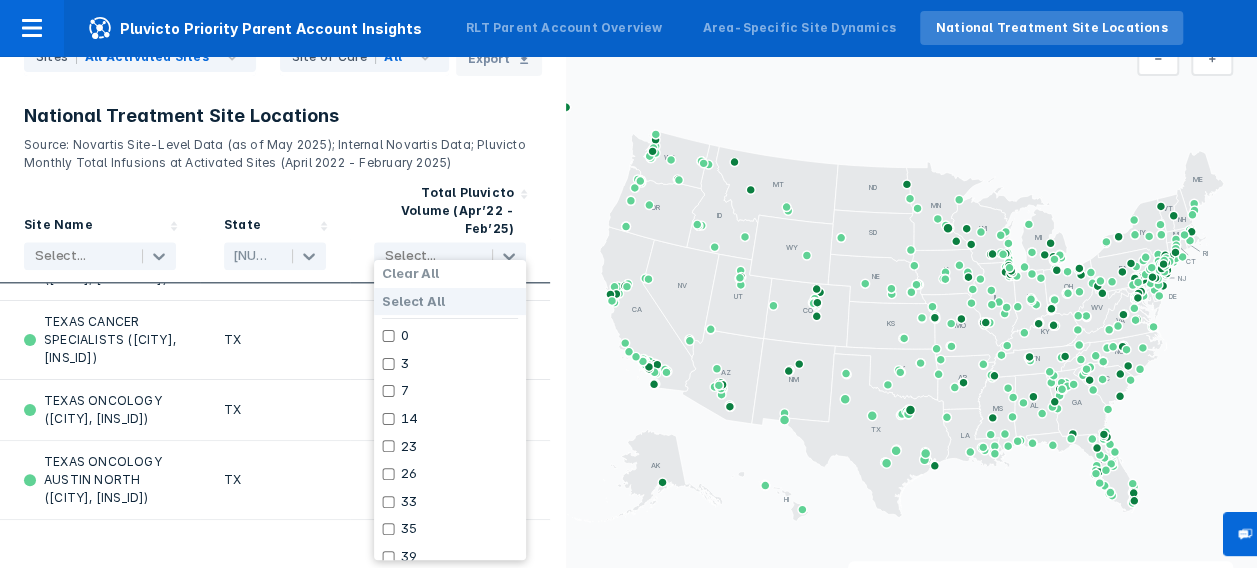 click on "Select All" at bounding box center [413, 302] 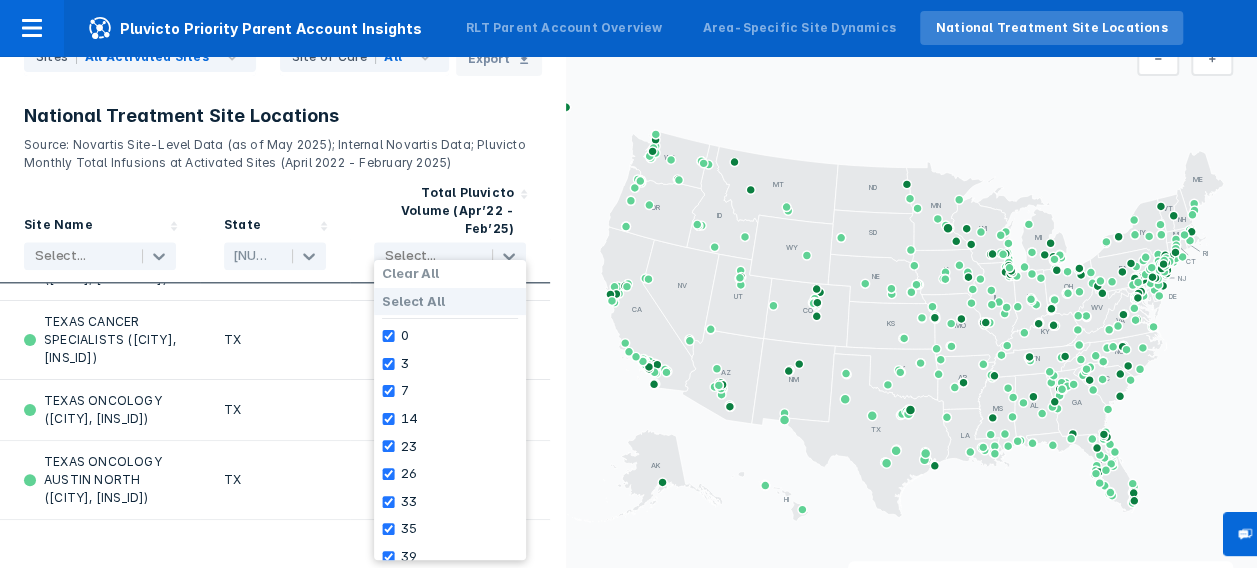 checkbox on "true" 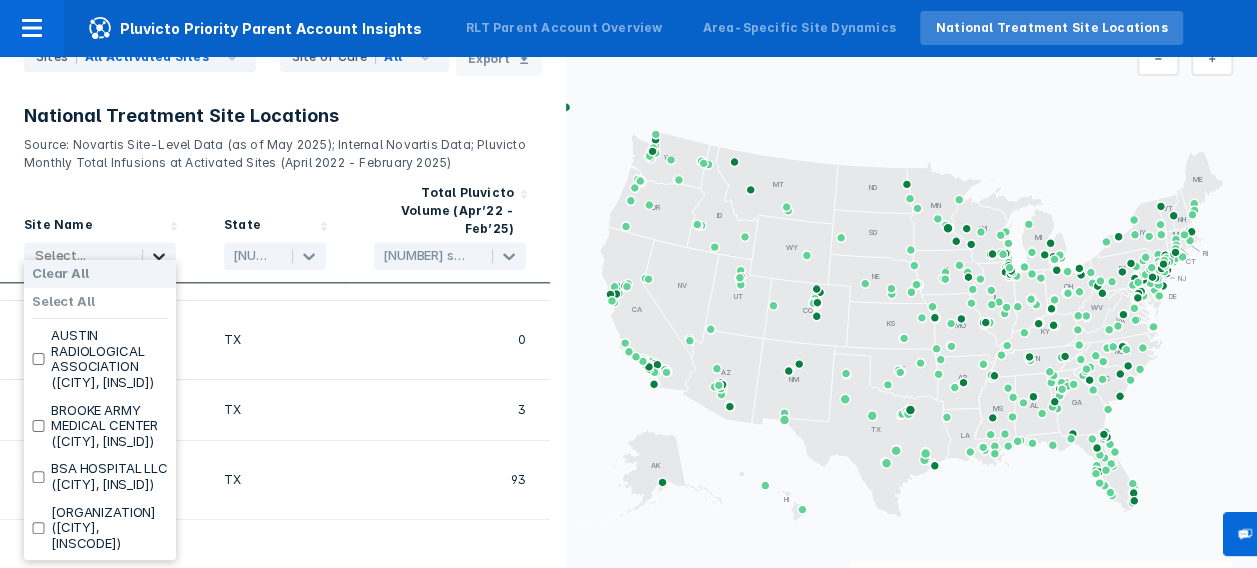 click 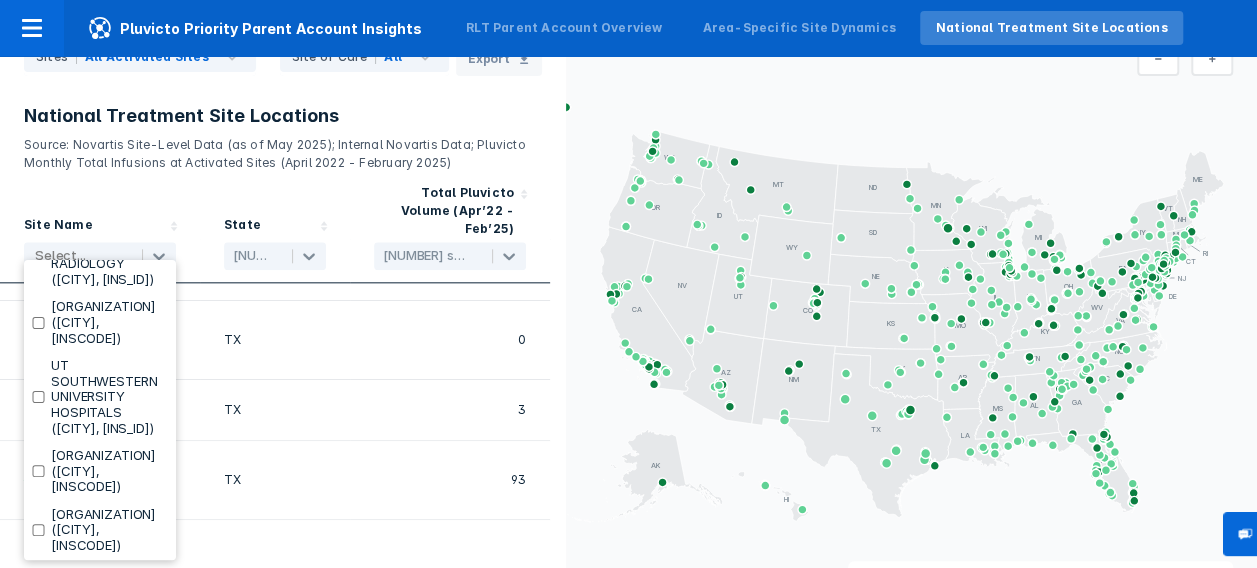 scroll, scrollTop: 2468, scrollLeft: 0, axis: vertical 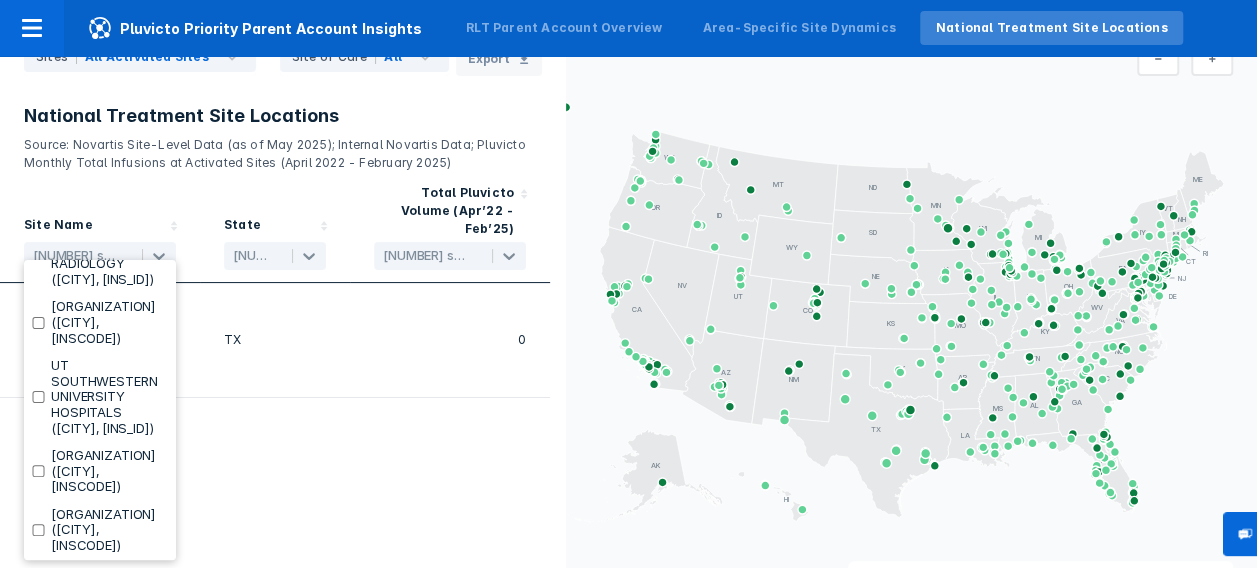 click on "THE UNIVERSITY OF TEXAS SOUTHWESTERN MEDICAL CENTER ([CITY], [INS_ID])" at bounding box center [109, 100] 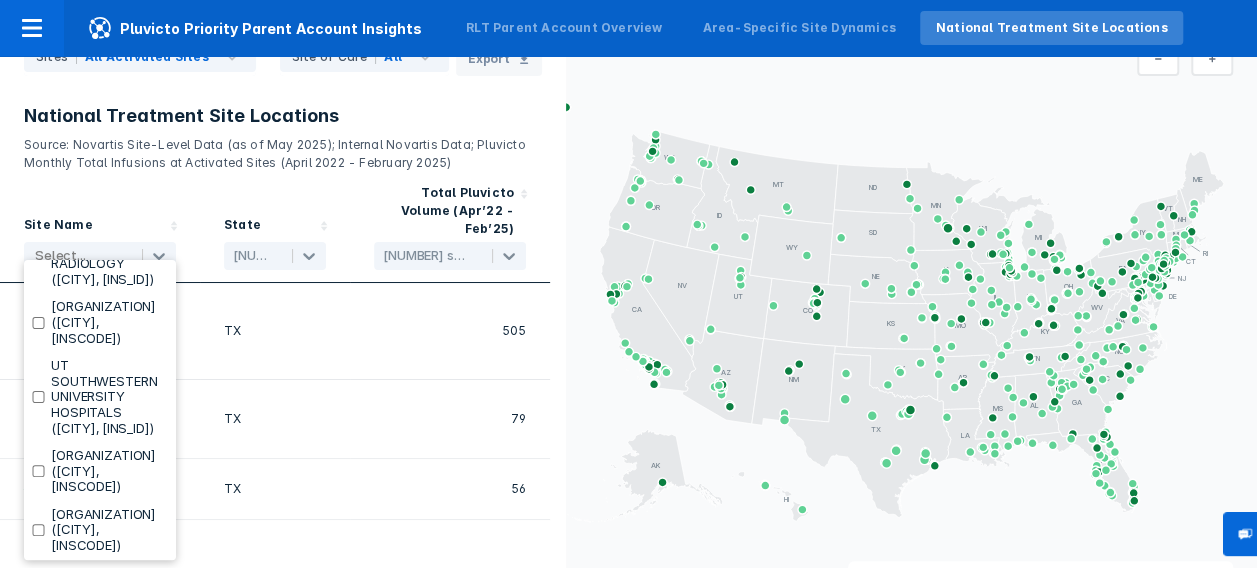 click on "THE UNIVERSITY OF TEXAS SOUTHWESTERN MEDICAL CENTER ([CITY], [INS_ID])" at bounding box center [109, 100] 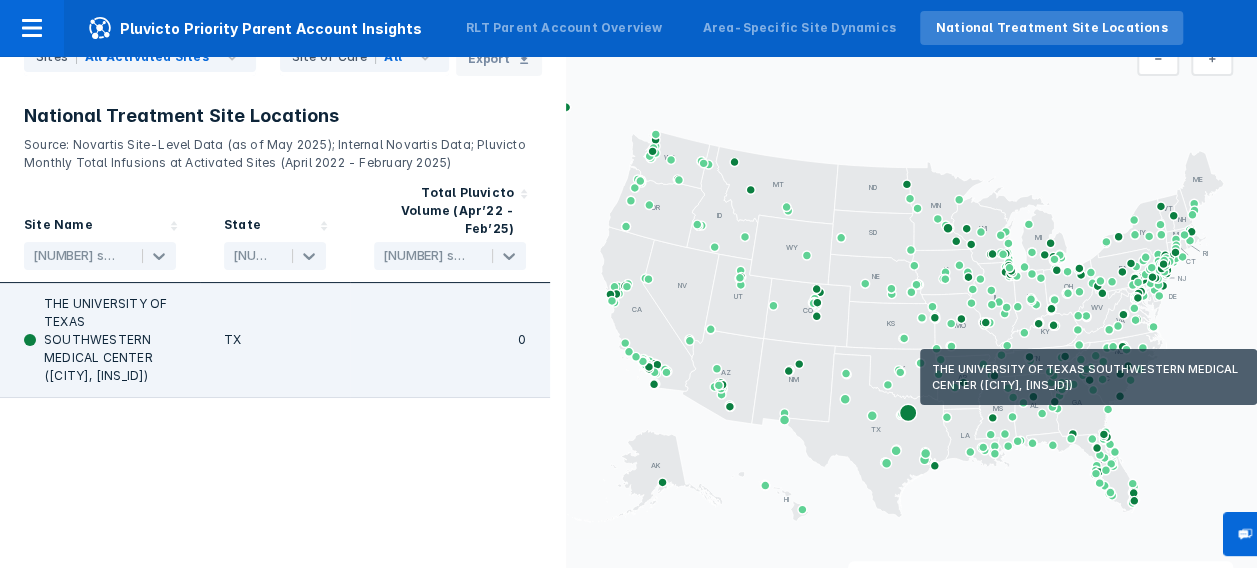 click on "TX" at bounding box center [275, 340] 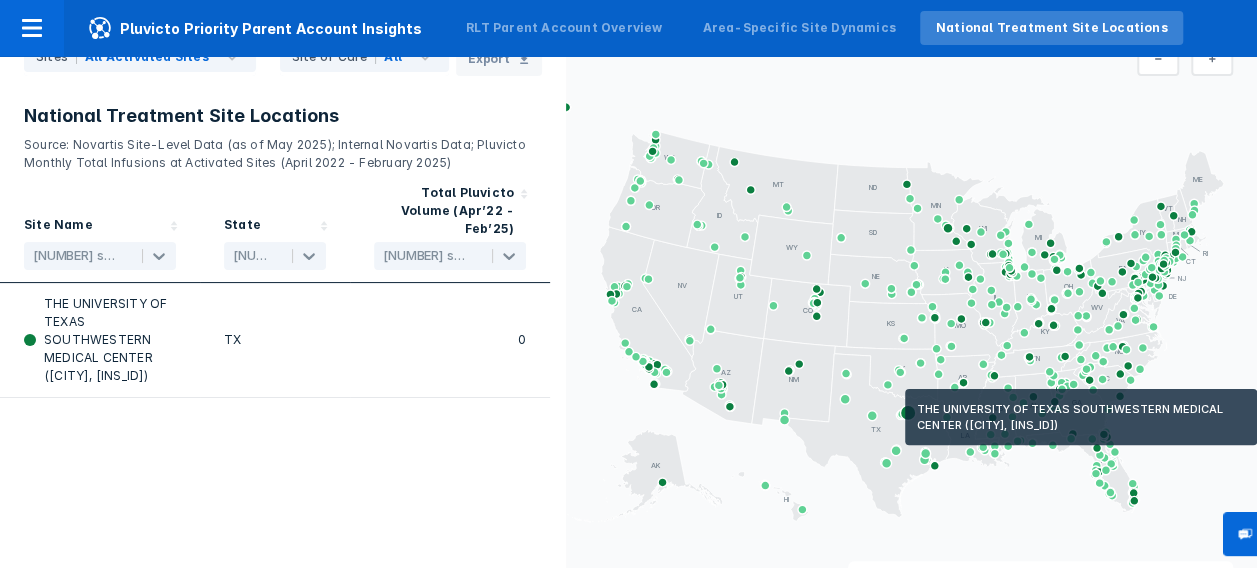 click 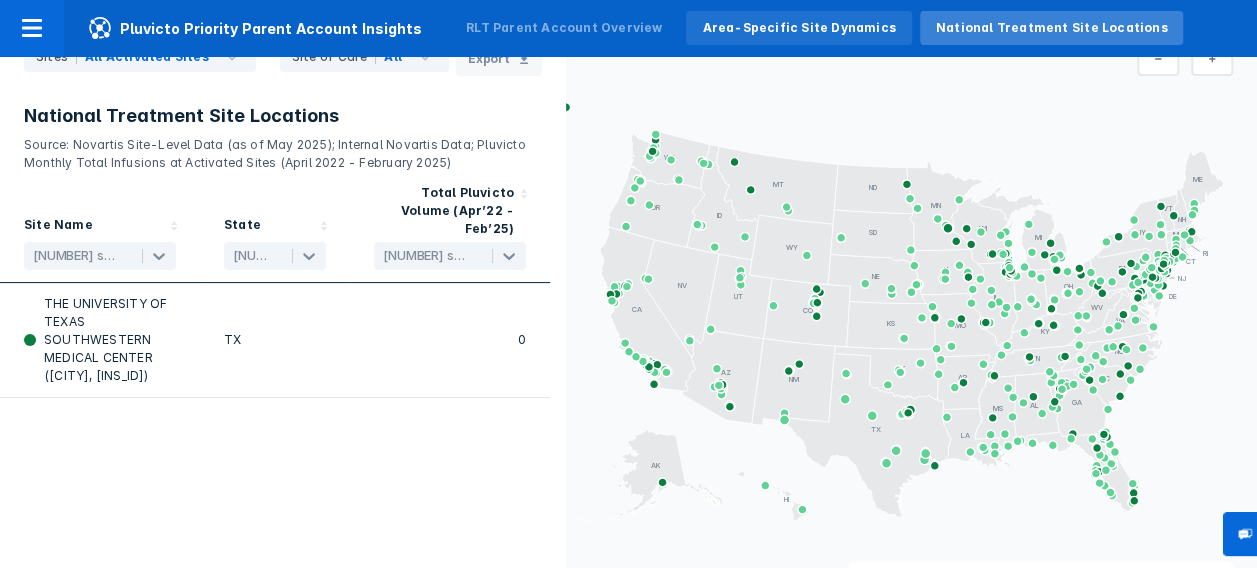 click on "Area-Specific Site Dynamics" at bounding box center [798, 28] 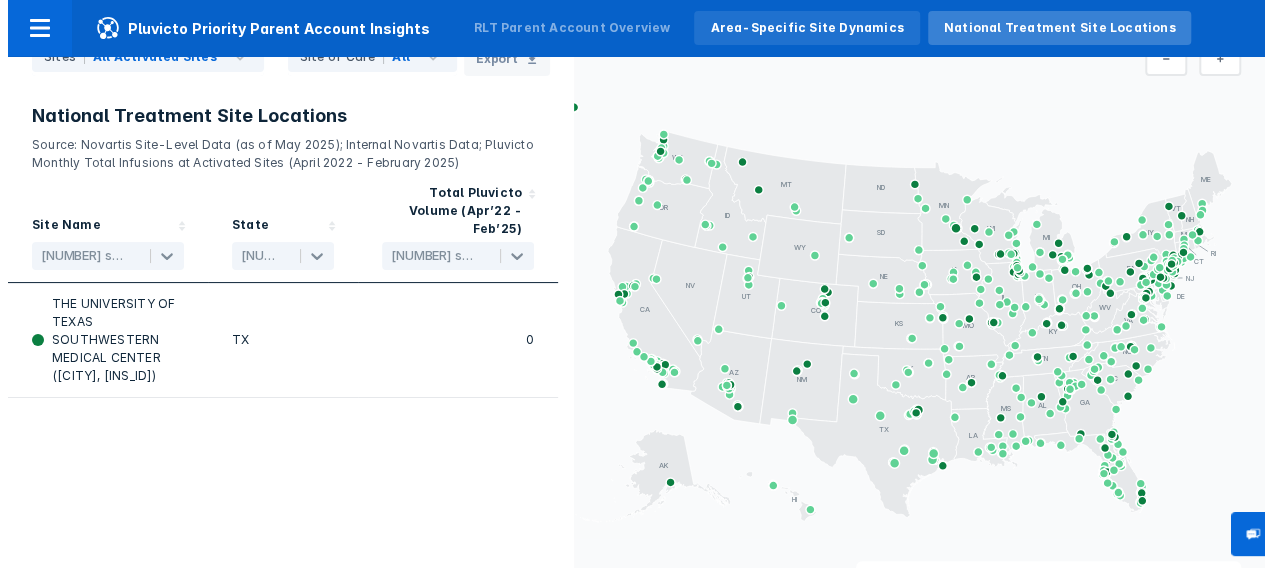 scroll, scrollTop: 0, scrollLeft: 0, axis: both 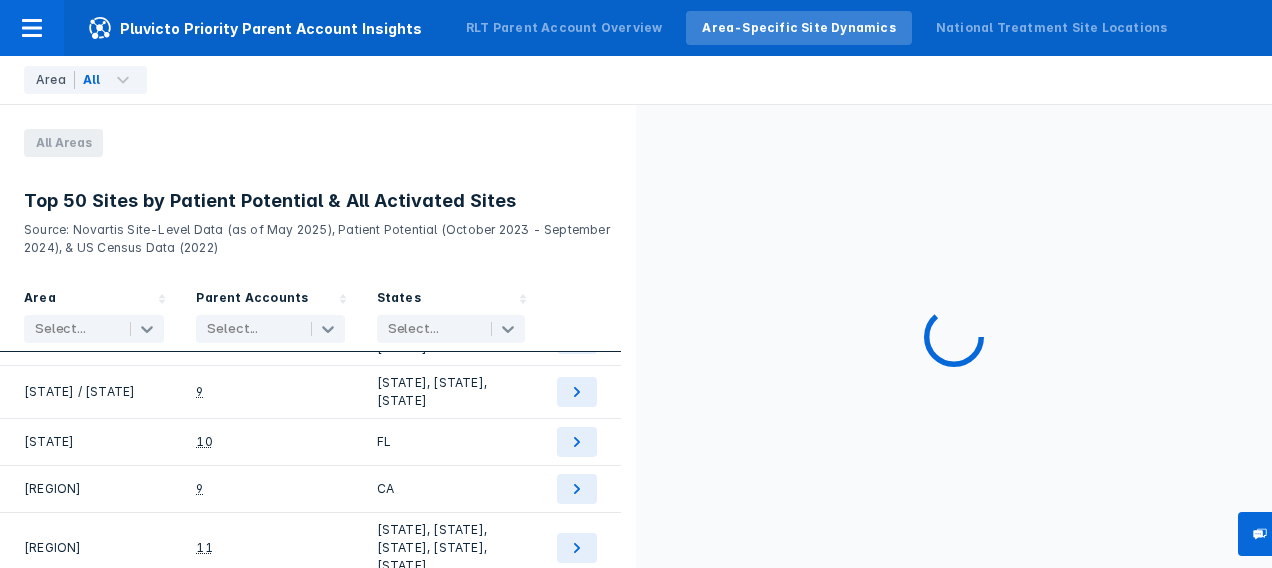 click on "[STATE]" at bounding box center [94, 749] 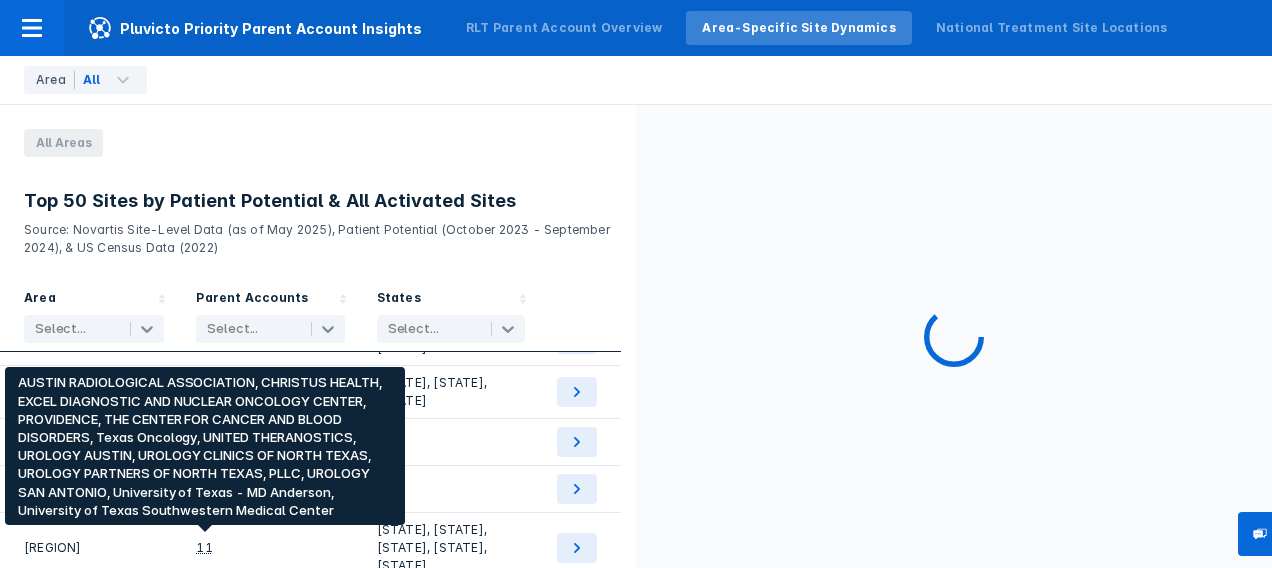 click on "13" at bounding box center (204, 749) 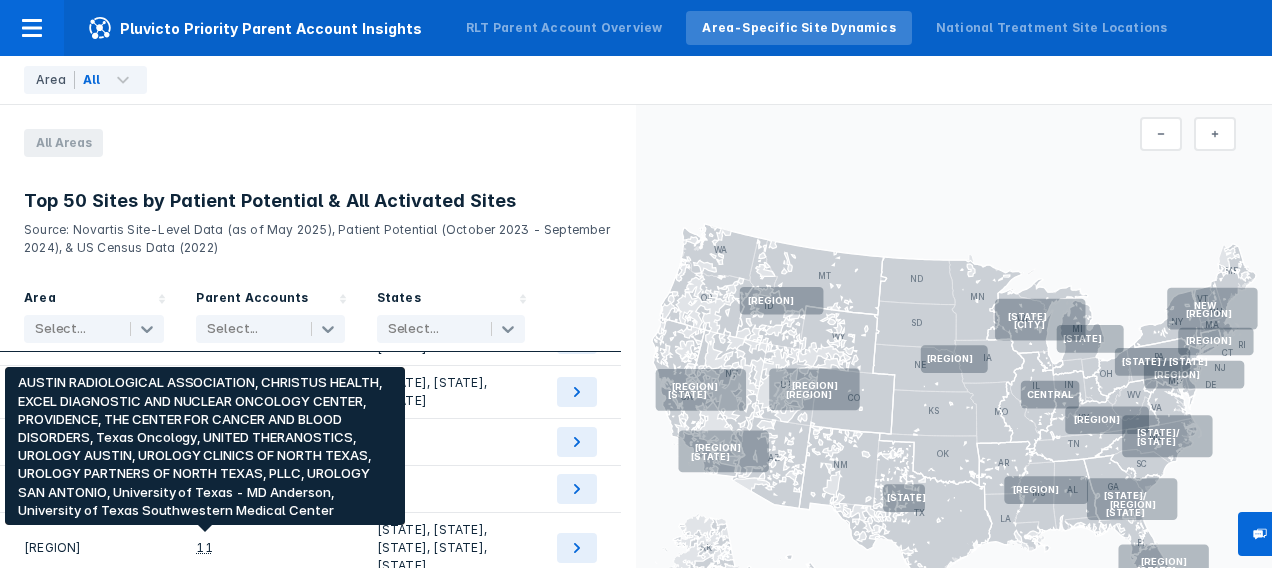 click on "13" at bounding box center (204, 749) 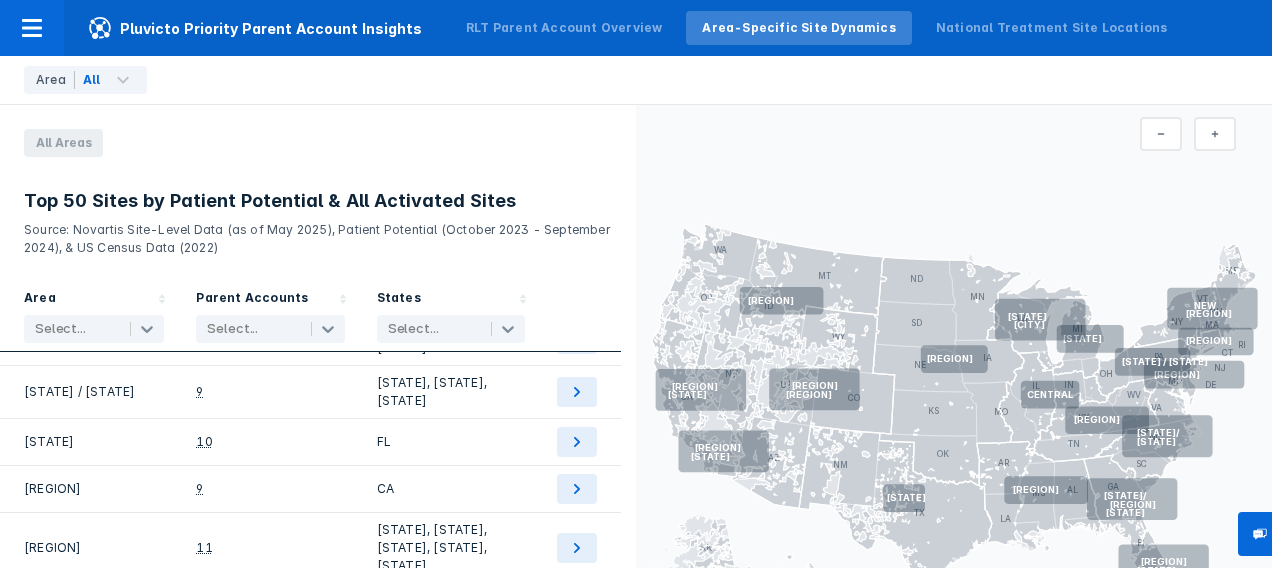 click 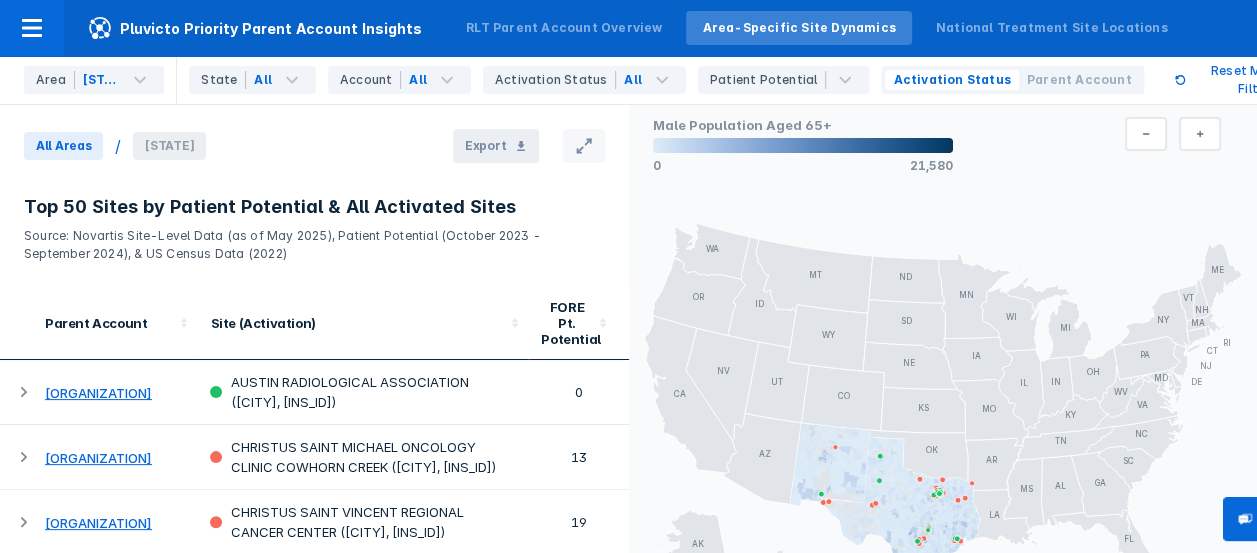 click 